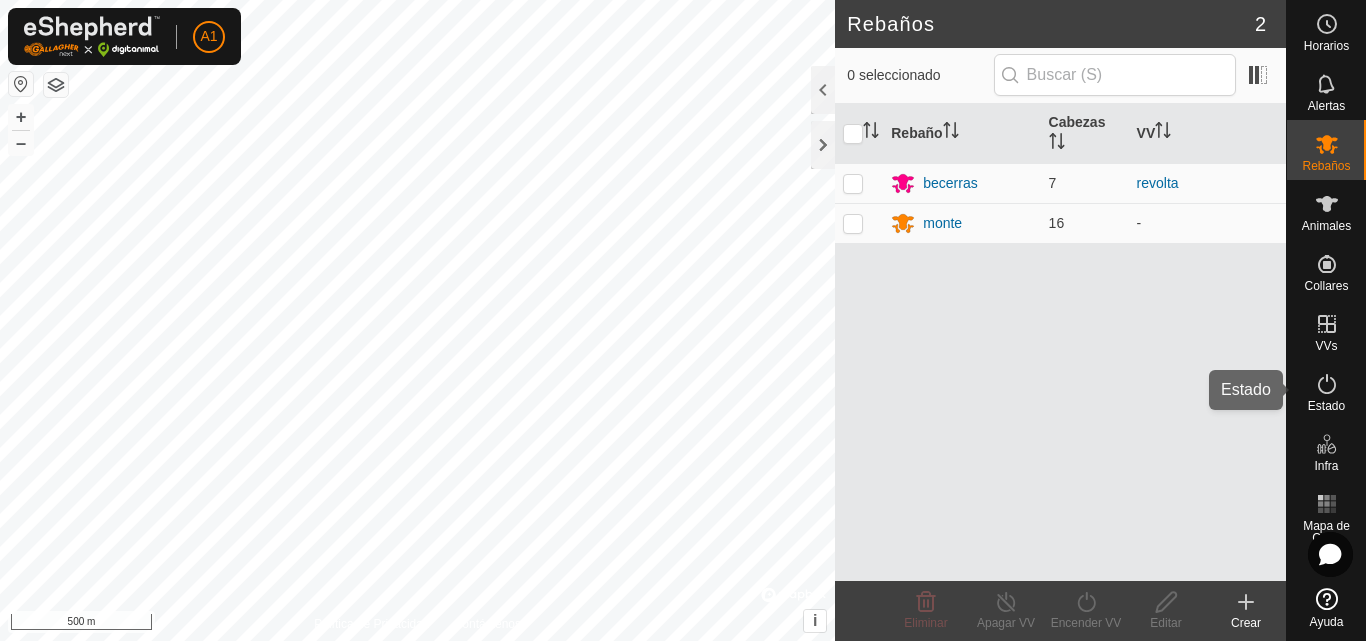scroll, scrollTop: 0, scrollLeft: 0, axis: both 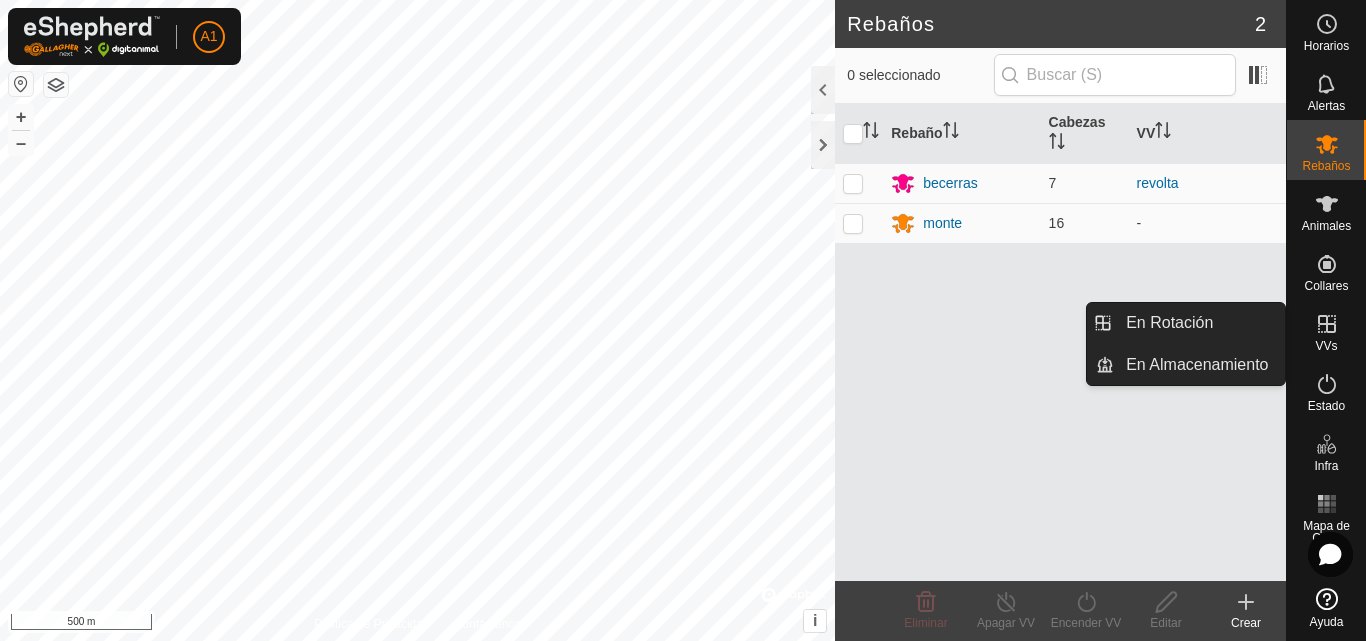 click 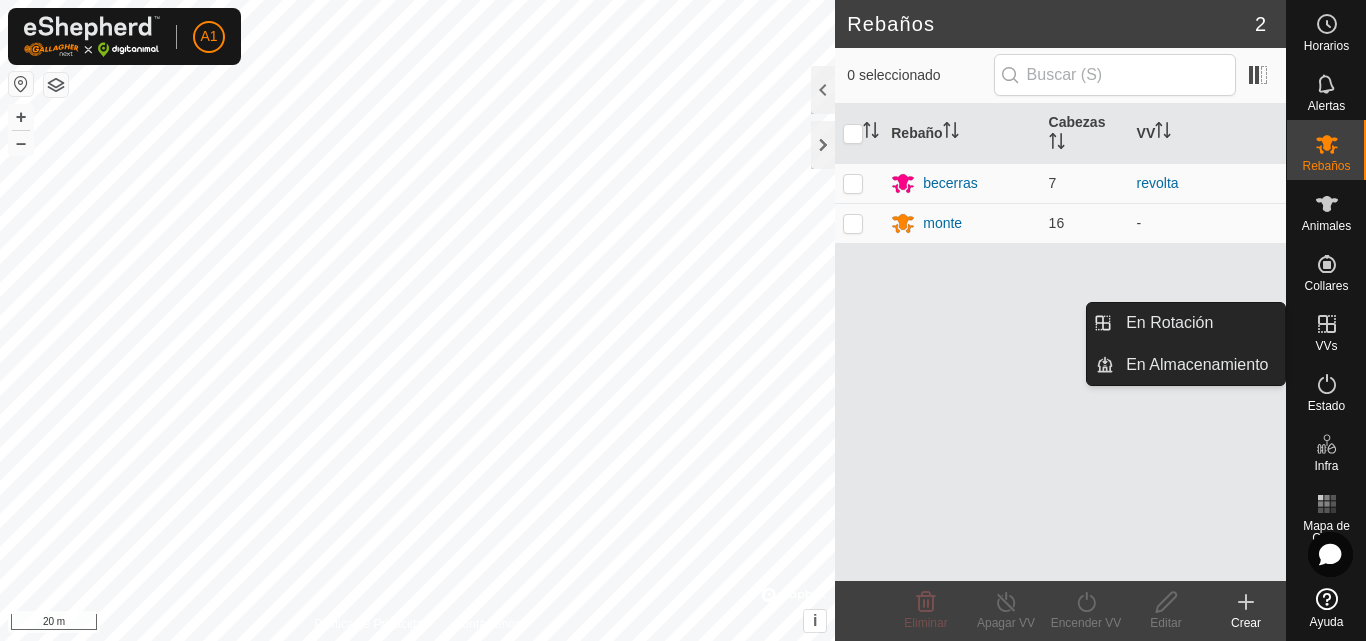click 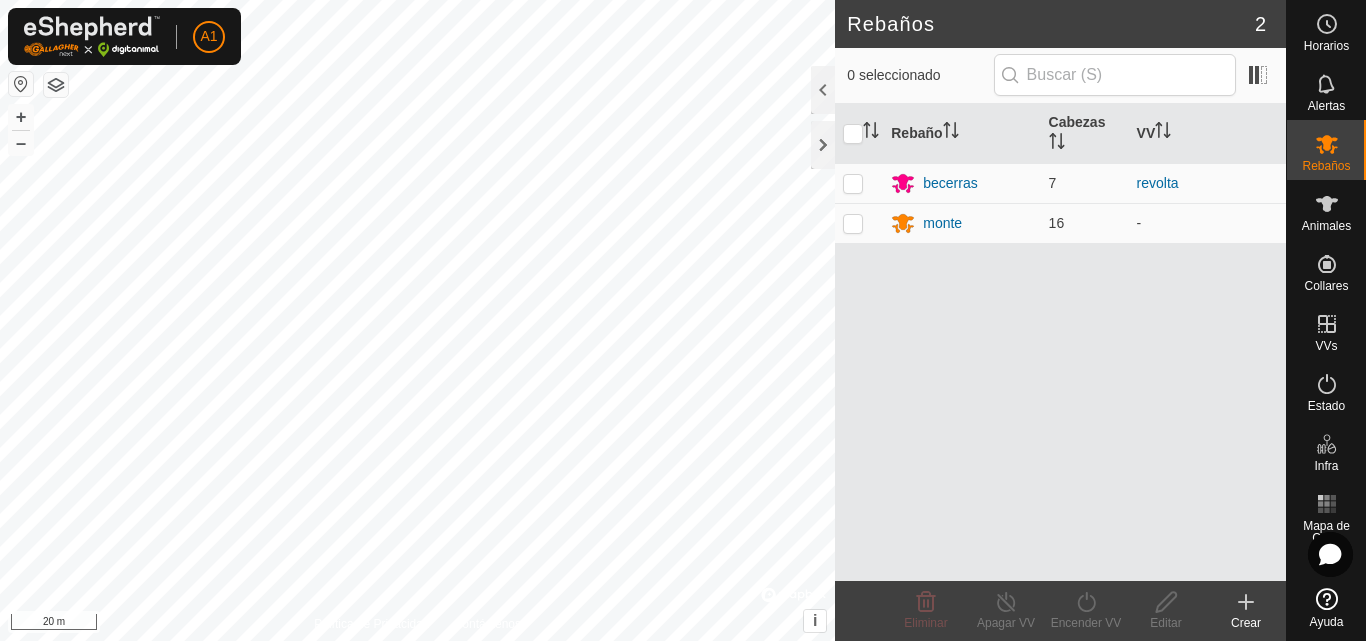 click 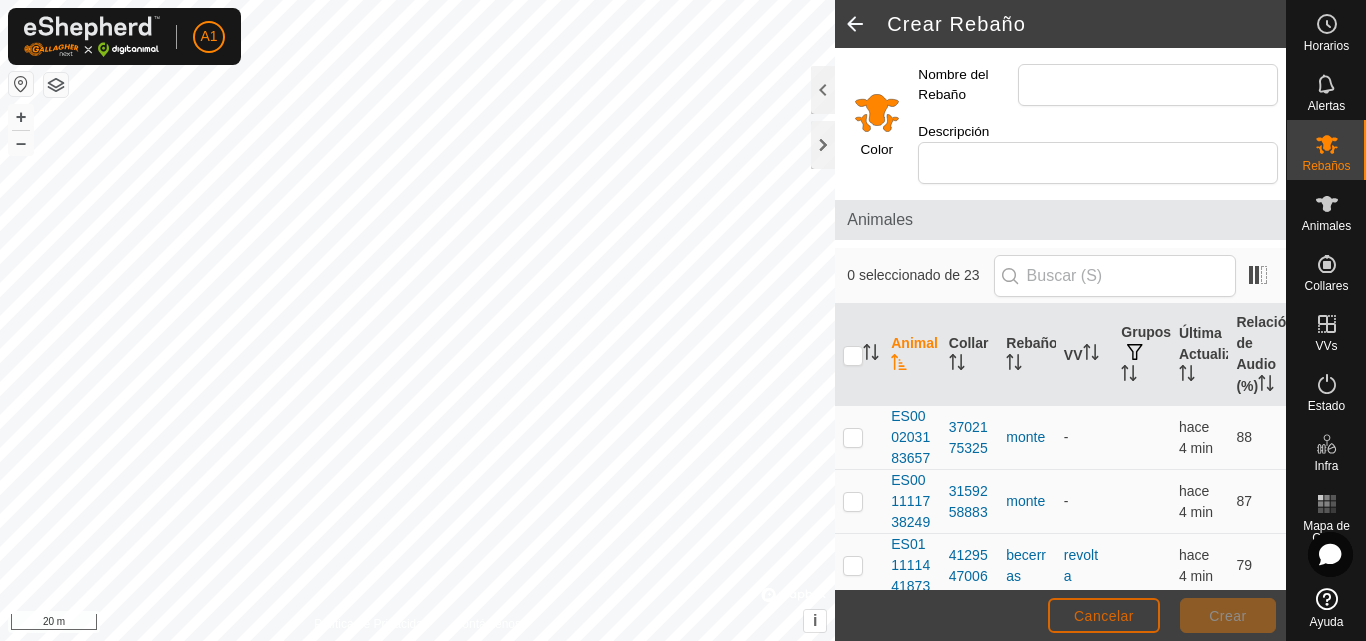 click on "Cancelar" 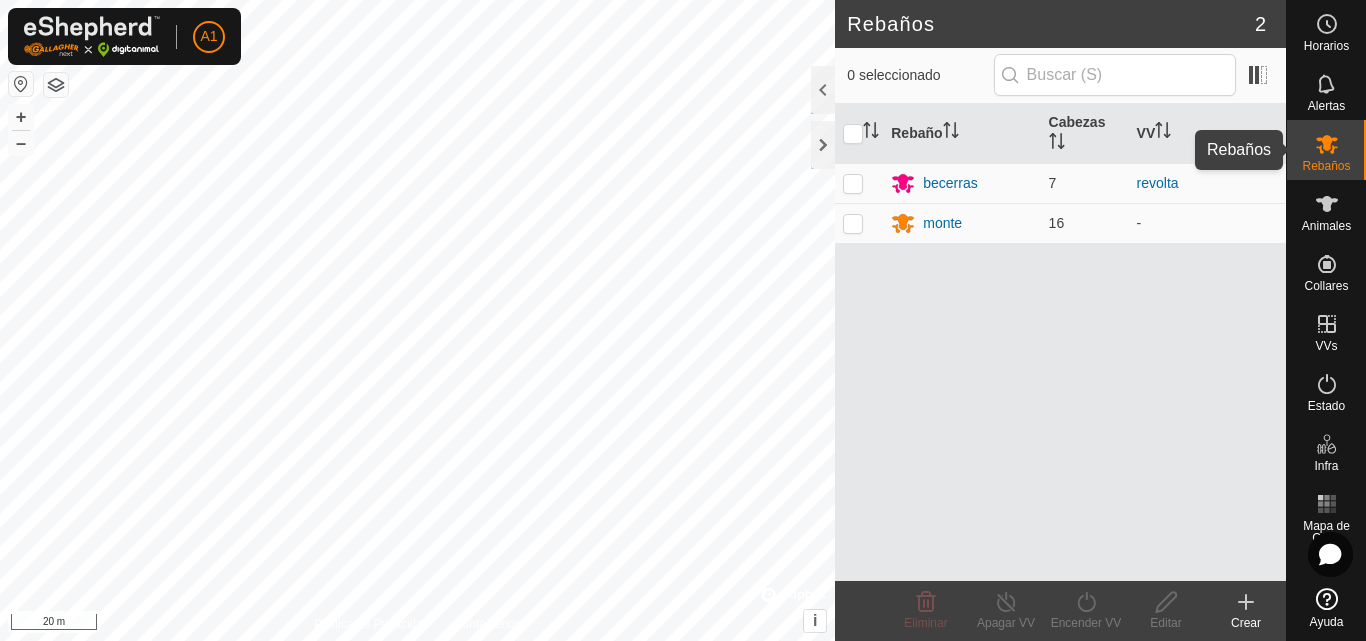click 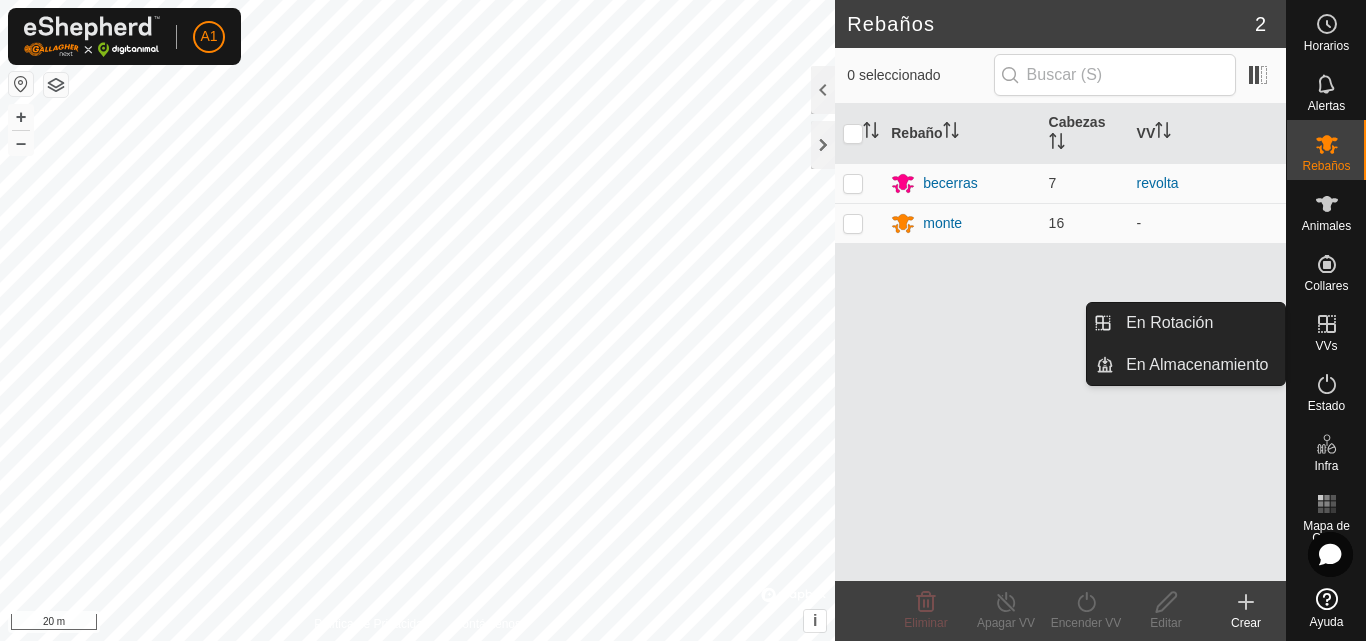 click 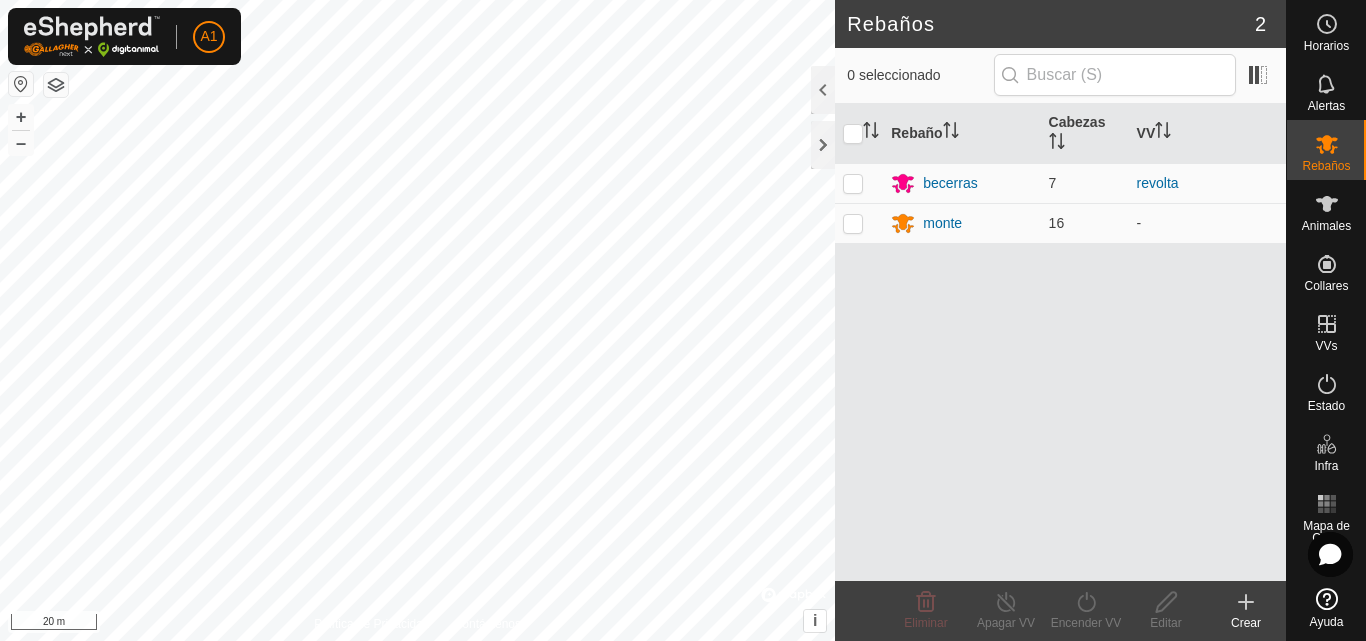 click 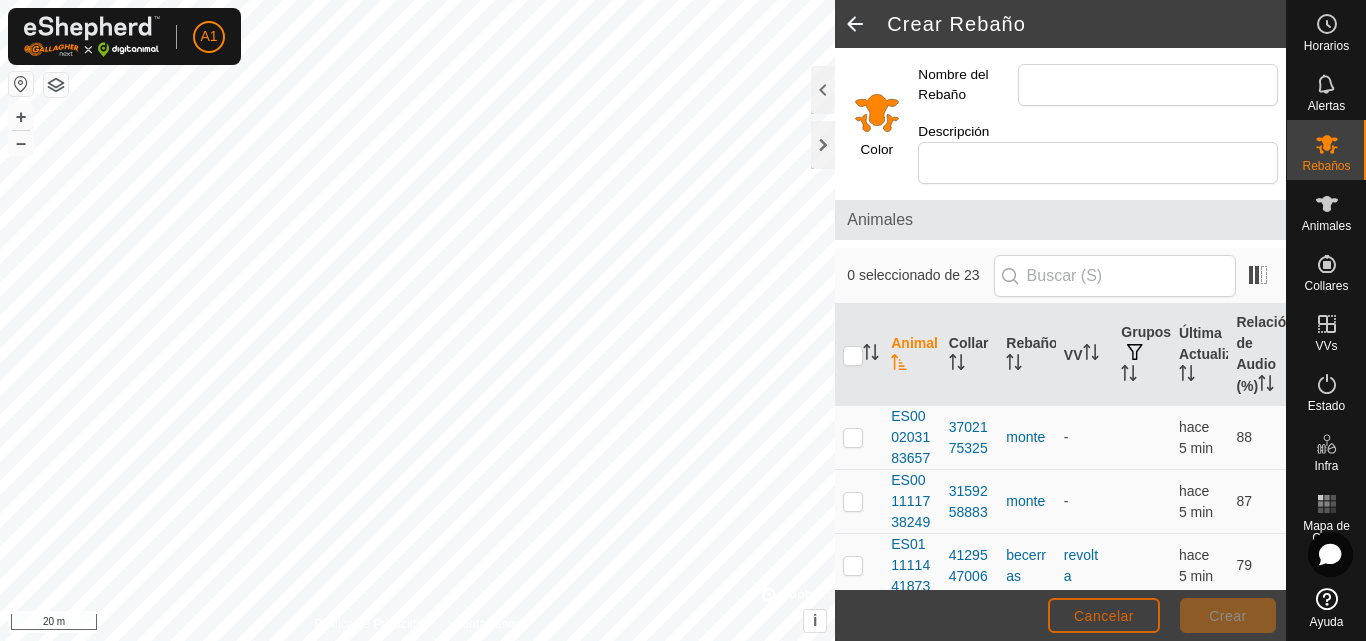 click on "Cancelar" 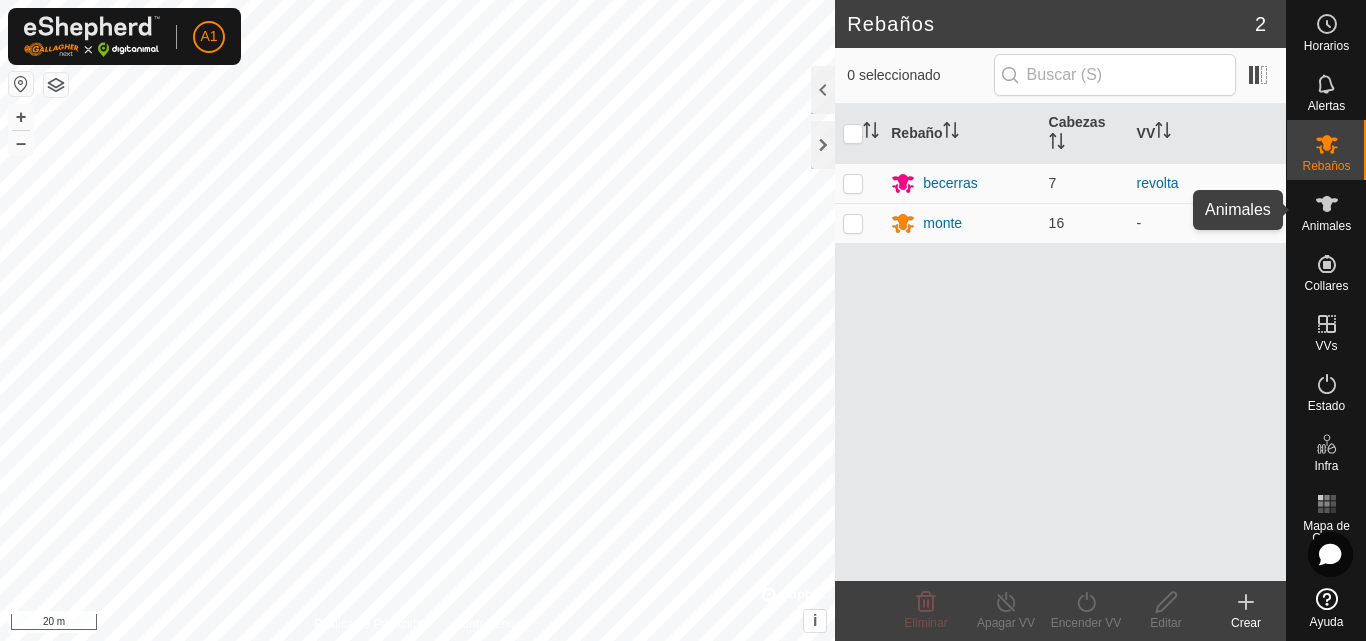 click 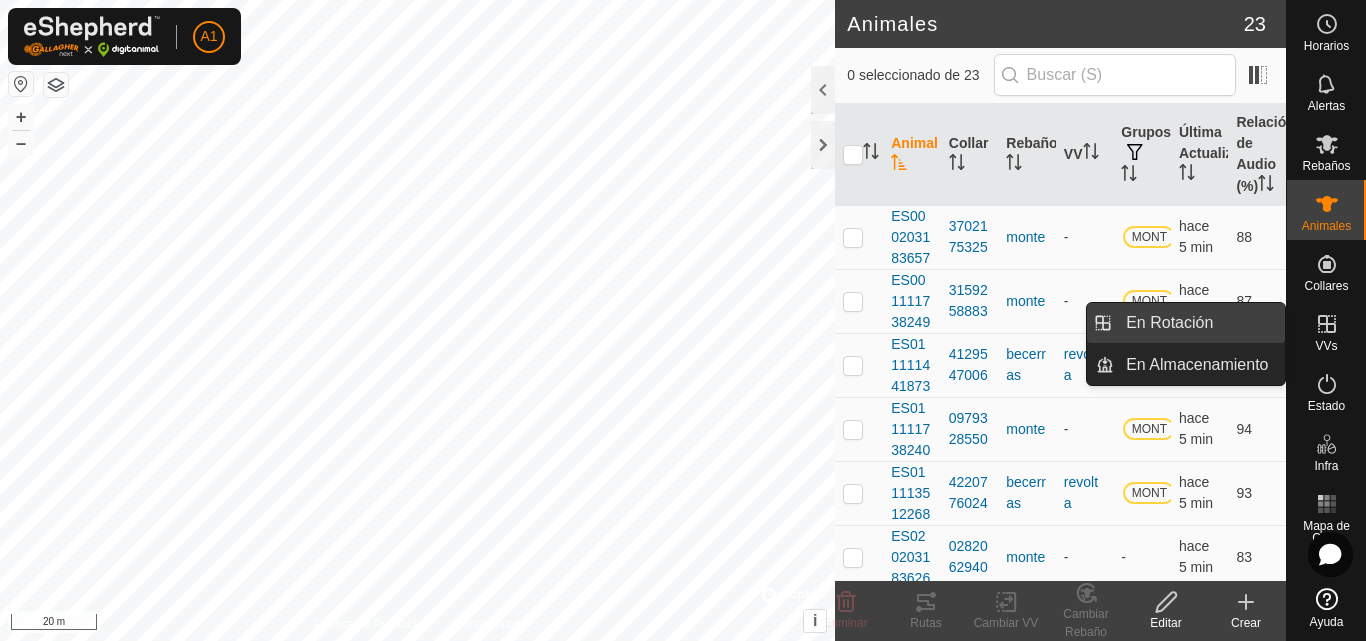 click on "En Rotación" at bounding box center (1199, 323) 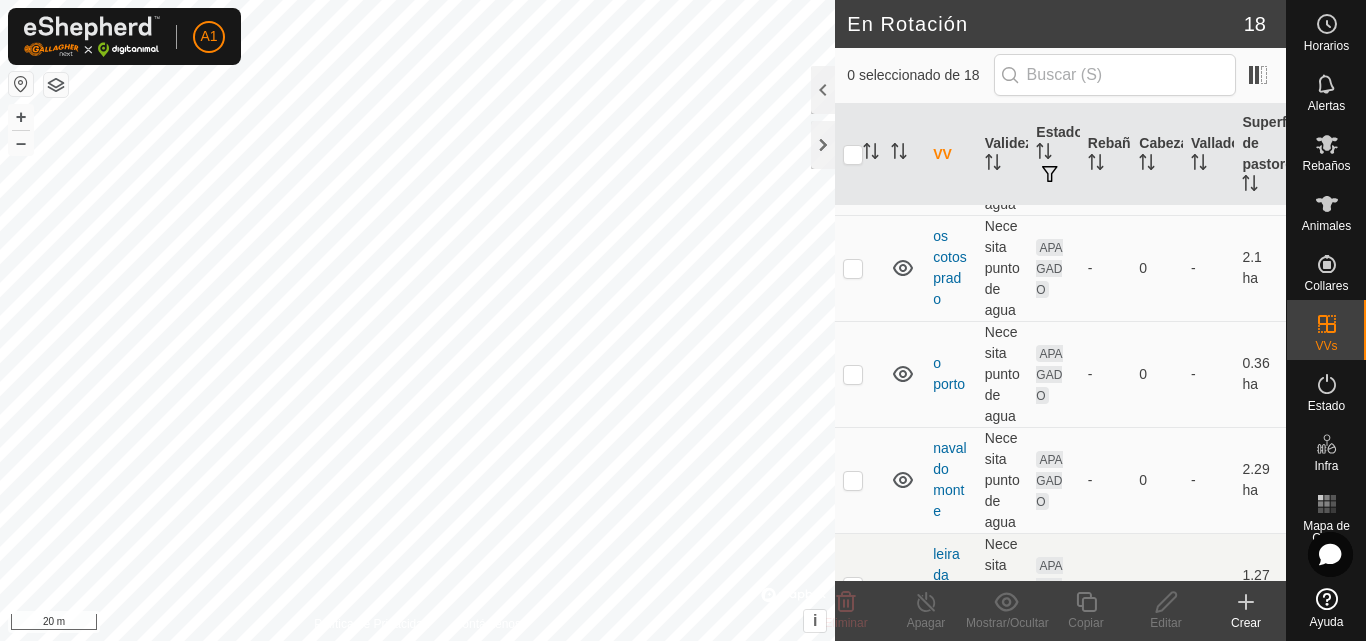 scroll, scrollTop: 500, scrollLeft: 0, axis: vertical 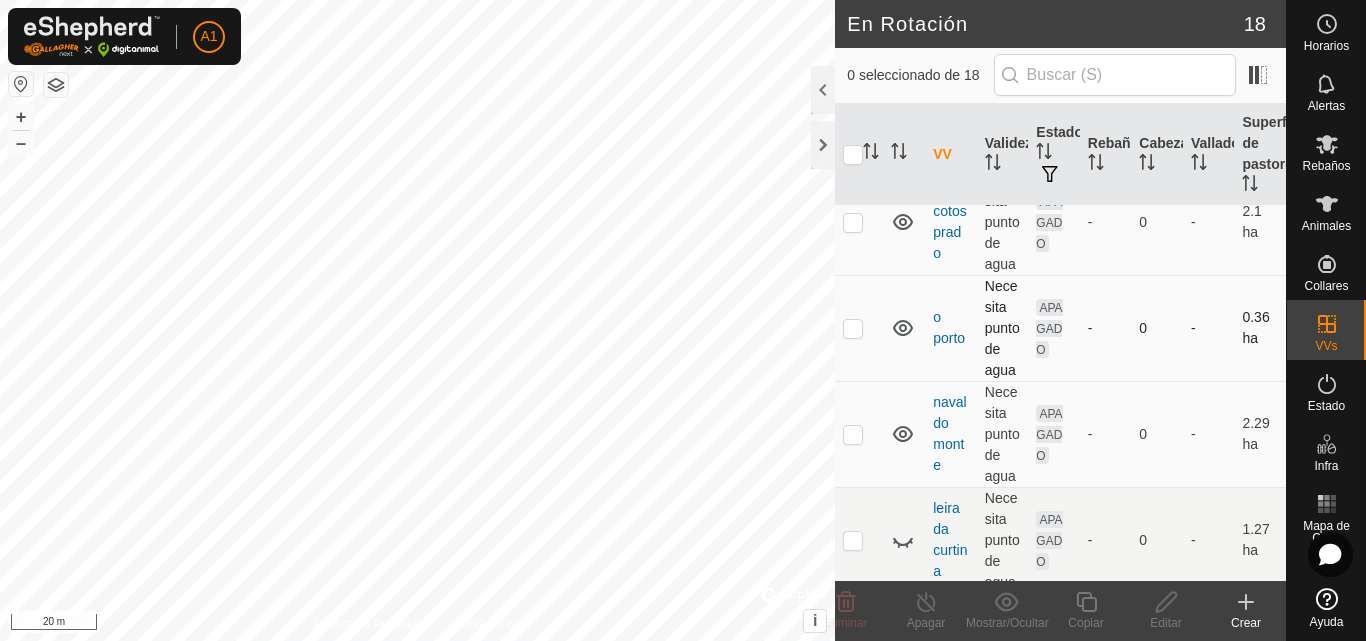click at bounding box center (853, 328) 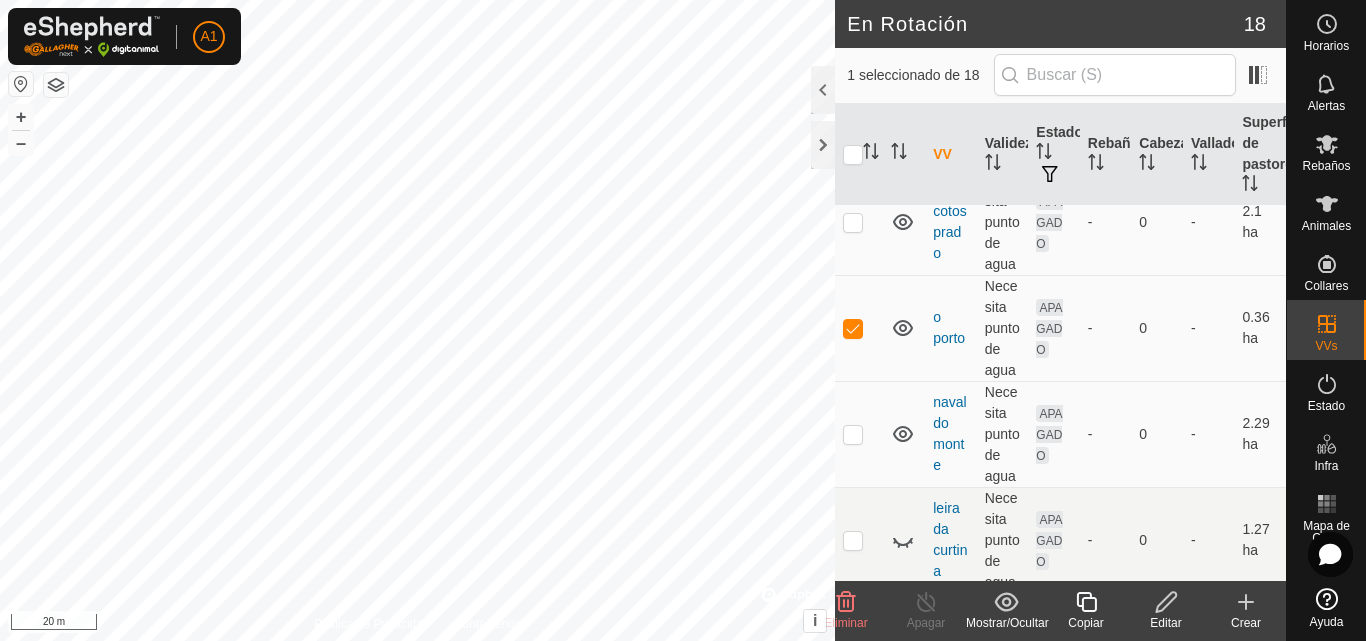 click 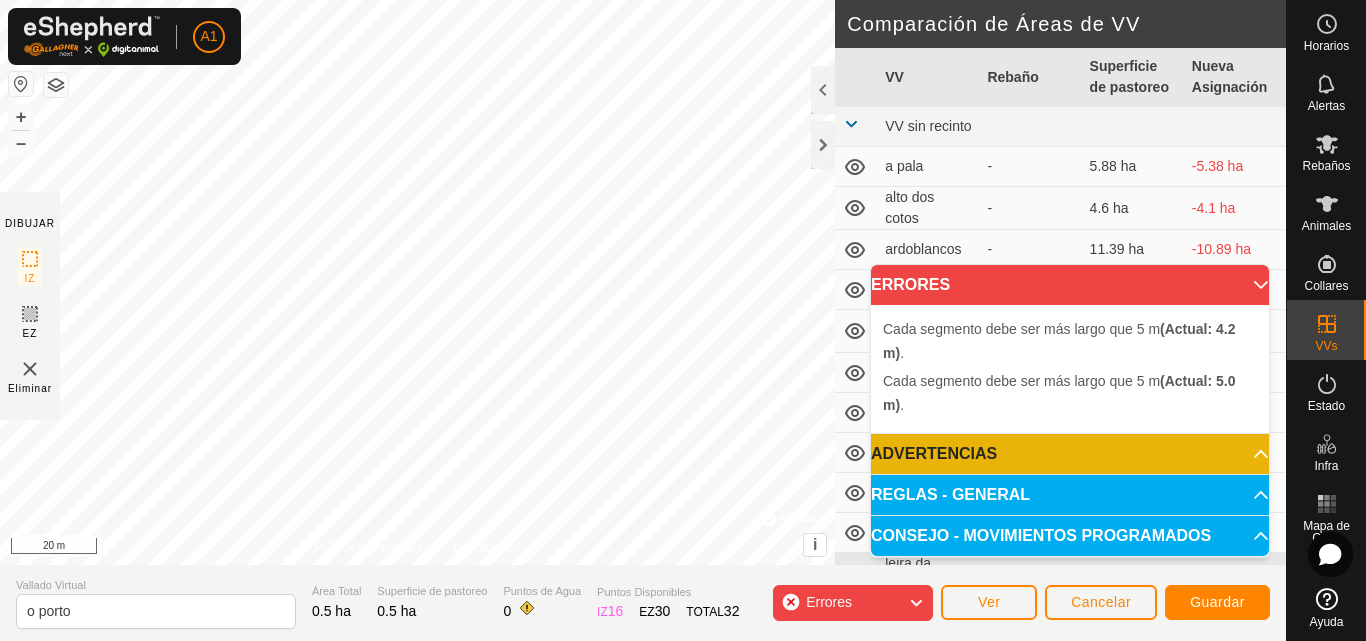 click on "Cada segmento debe ser más largo que 5 m  (Actual: 4.2 m) . + – ⇧ i ©  Mapbox , ©  OpenStreetMap ,  Improve this map 20 m" at bounding box center (417, 282) 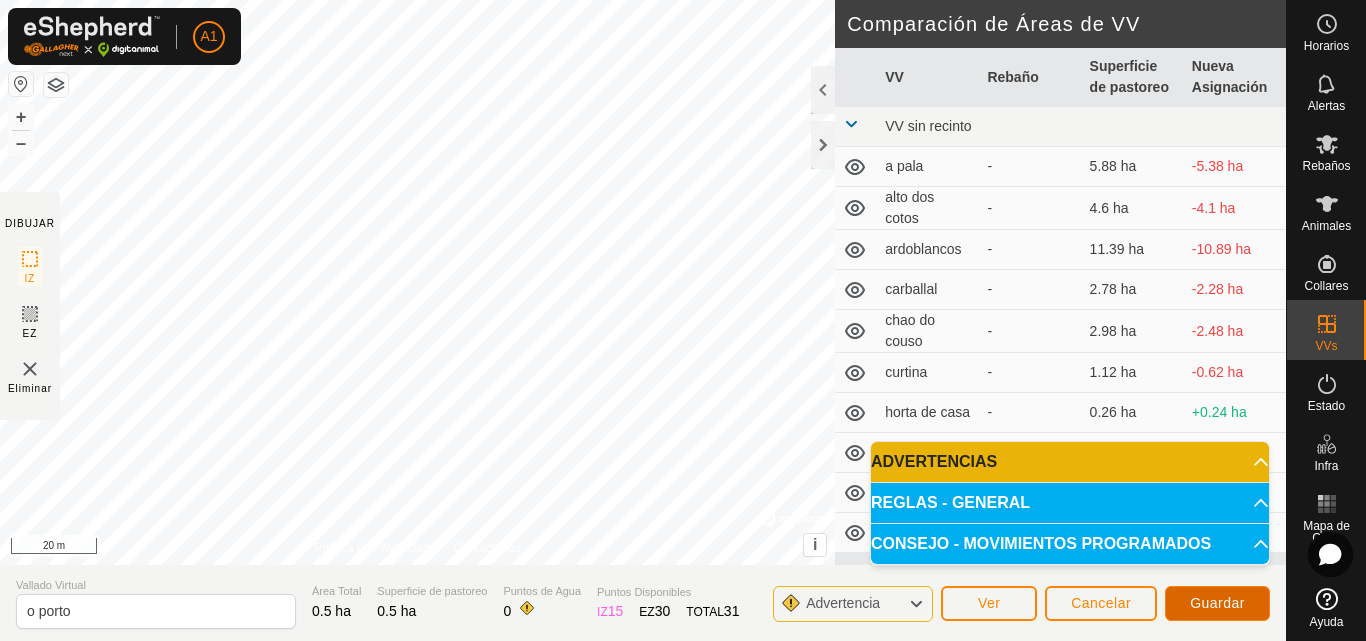 click on "Guardar" 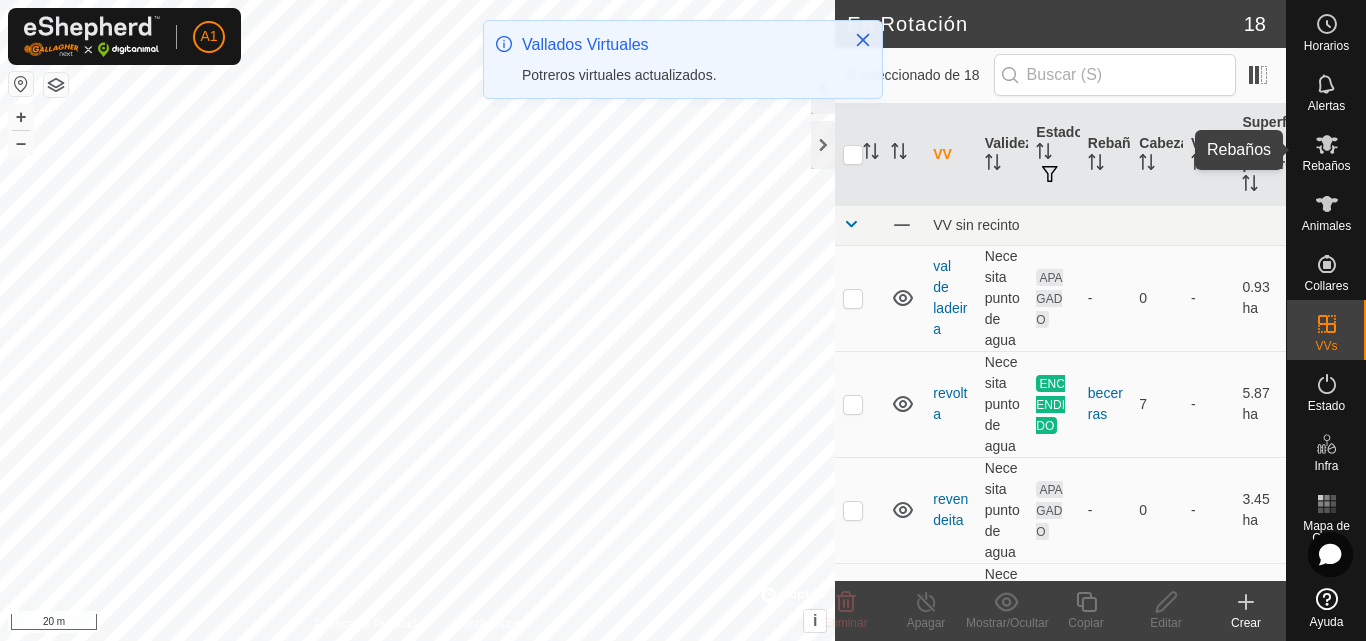 click 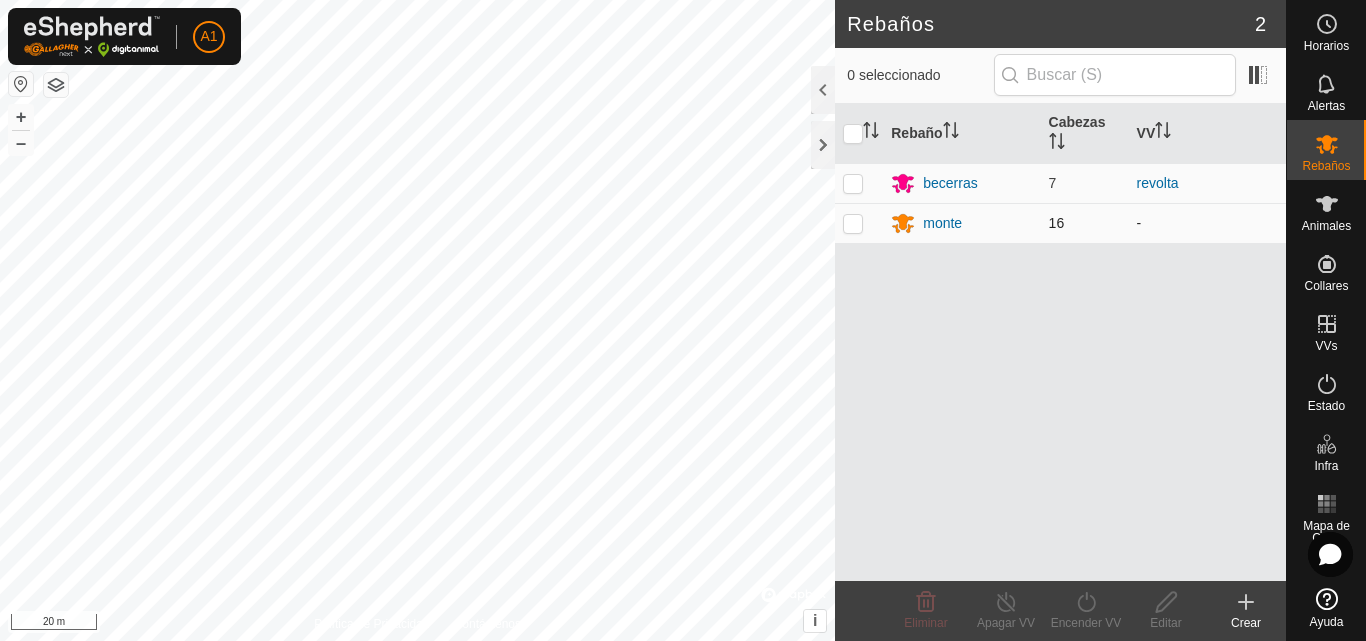 click at bounding box center [853, 223] 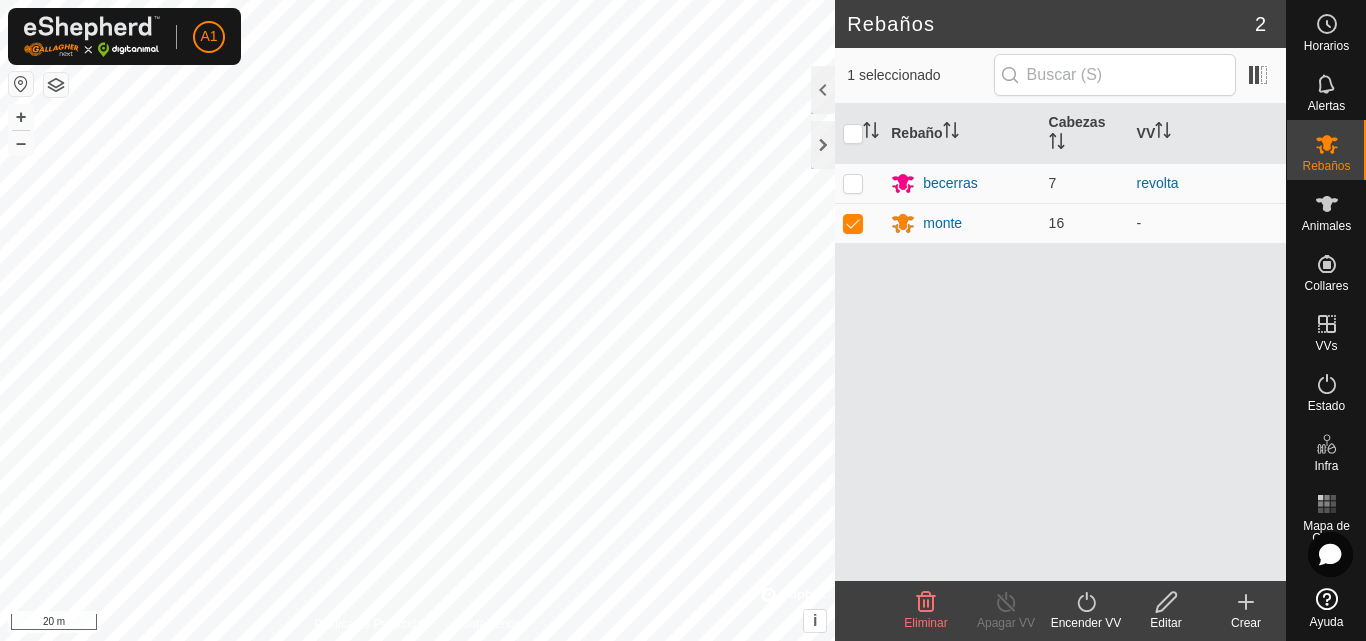 click 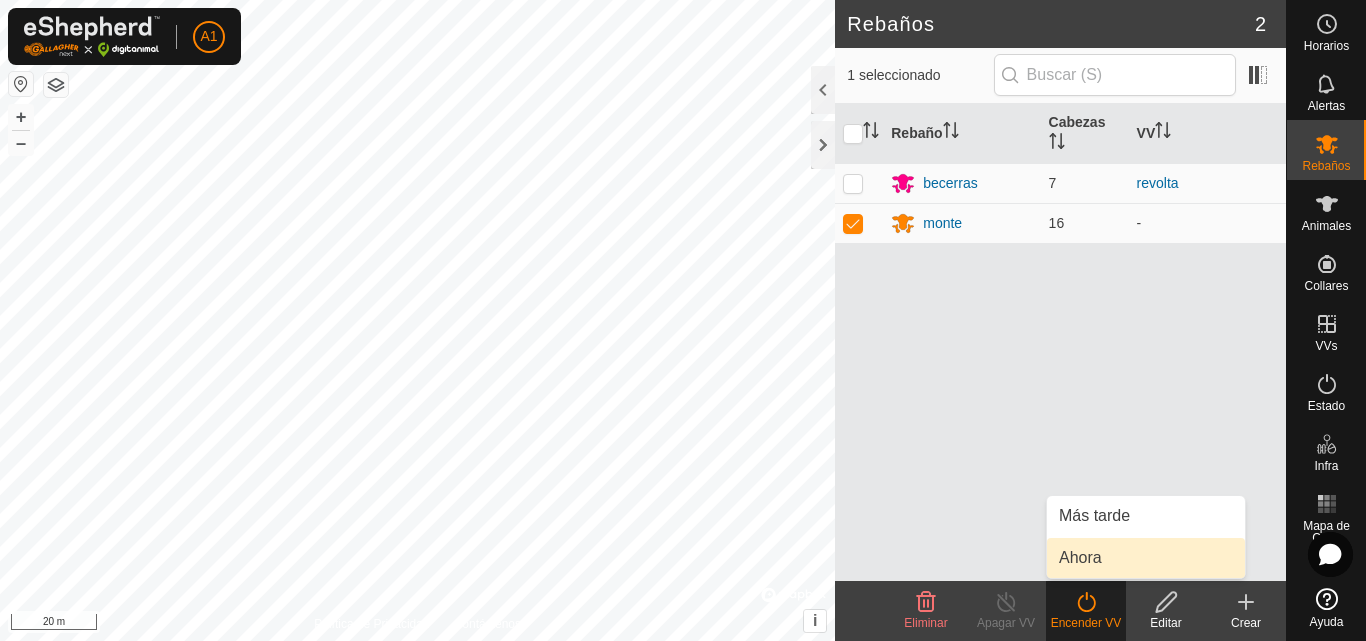 click on "Ahora" at bounding box center (1146, 558) 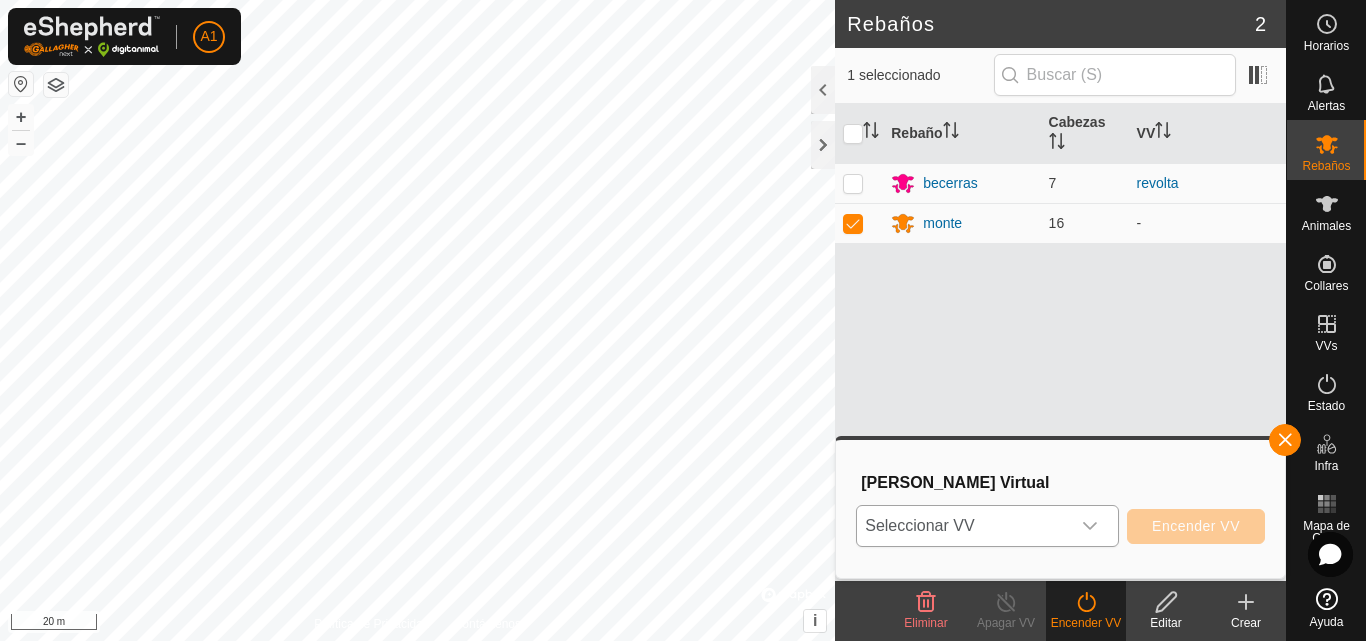 click 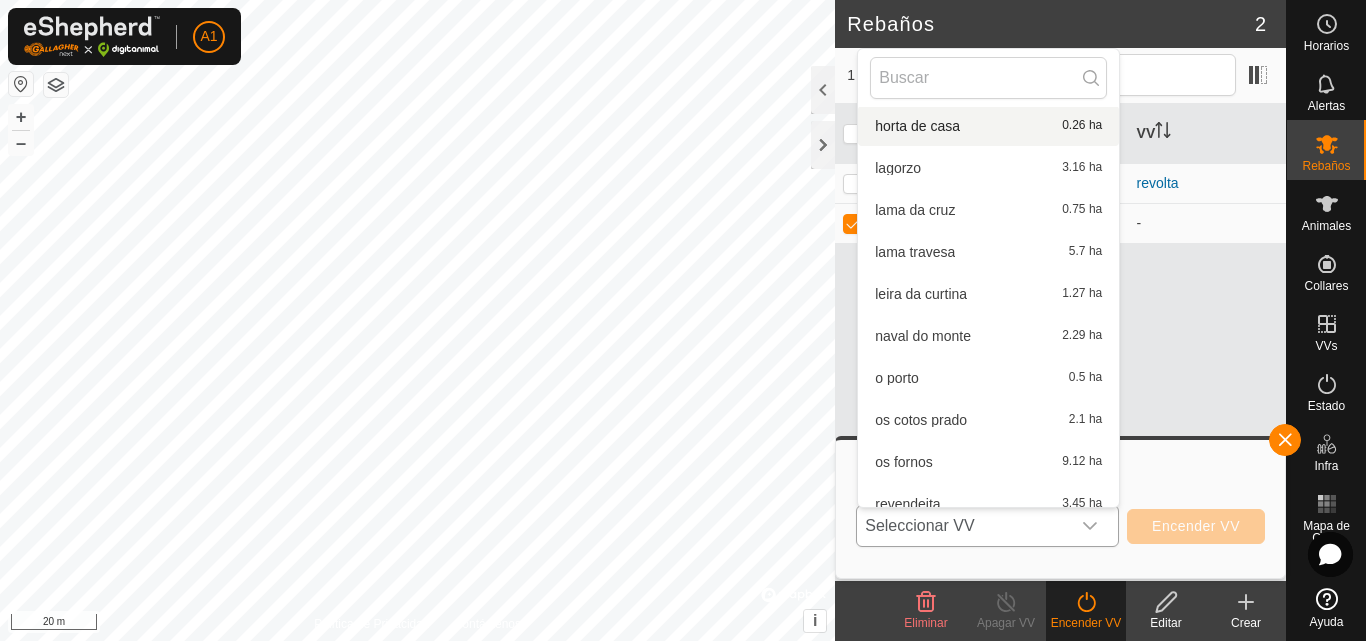 scroll, scrollTop: 322, scrollLeft: 0, axis: vertical 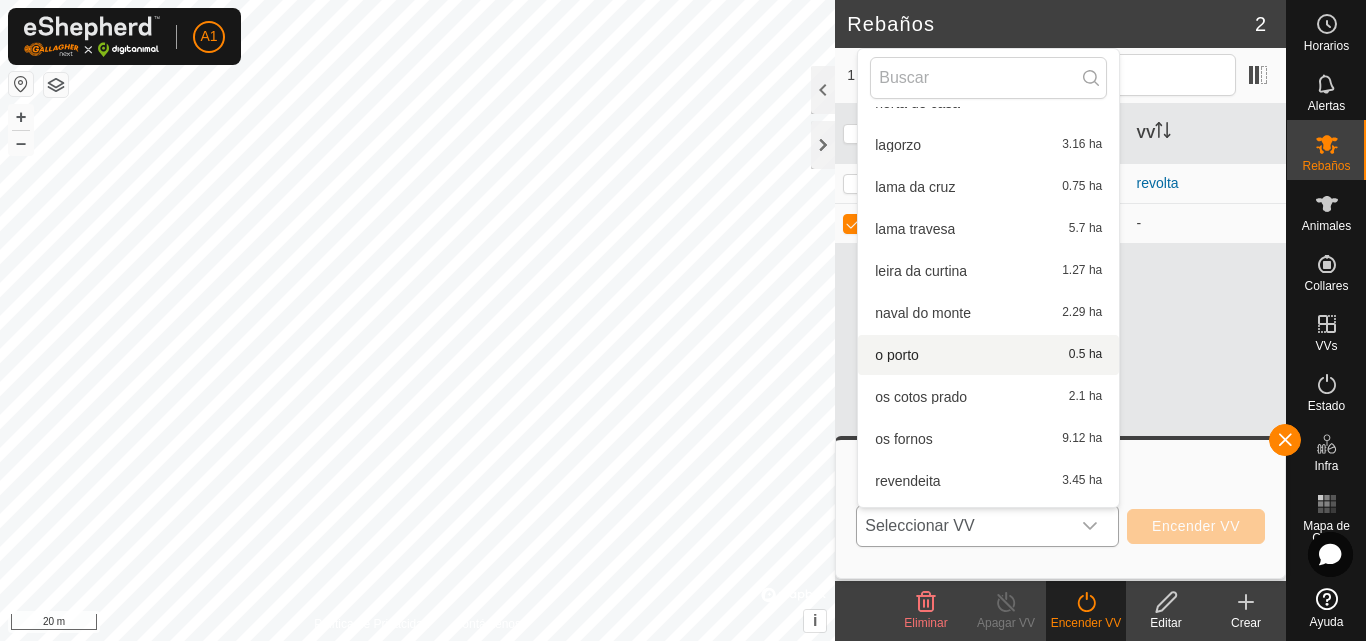 click on "o porto  0.5 ha" at bounding box center [988, 355] 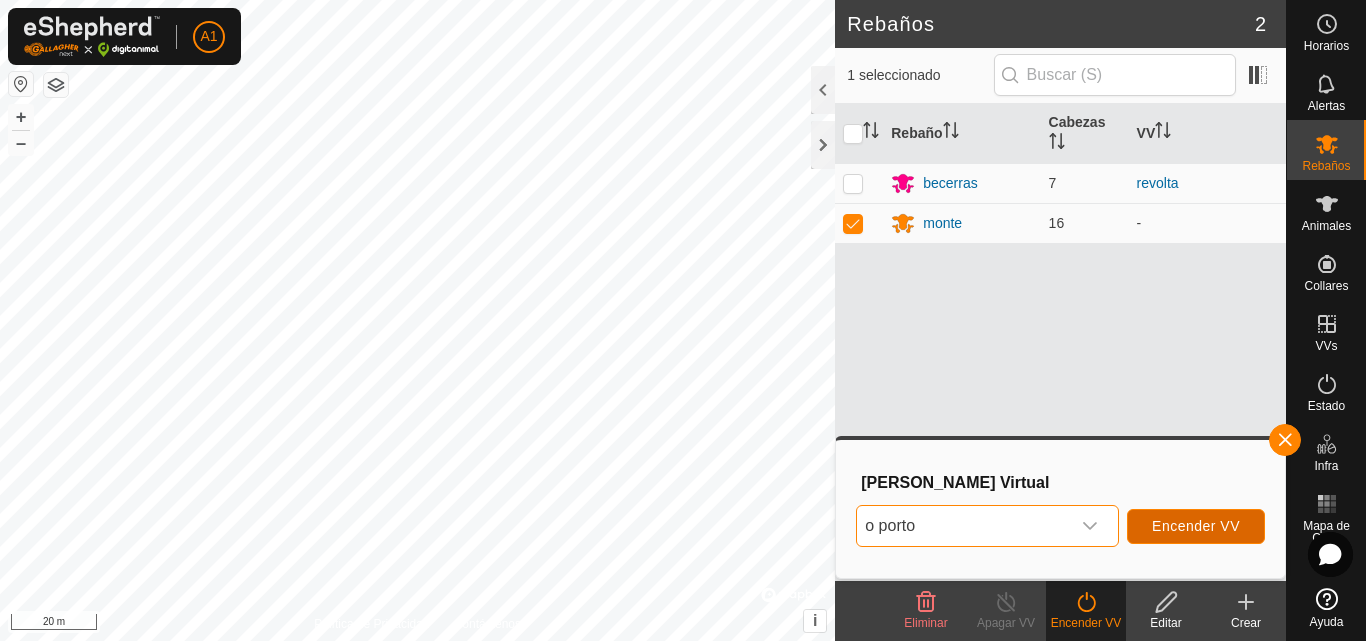 click on "Encender VV" at bounding box center (1196, 526) 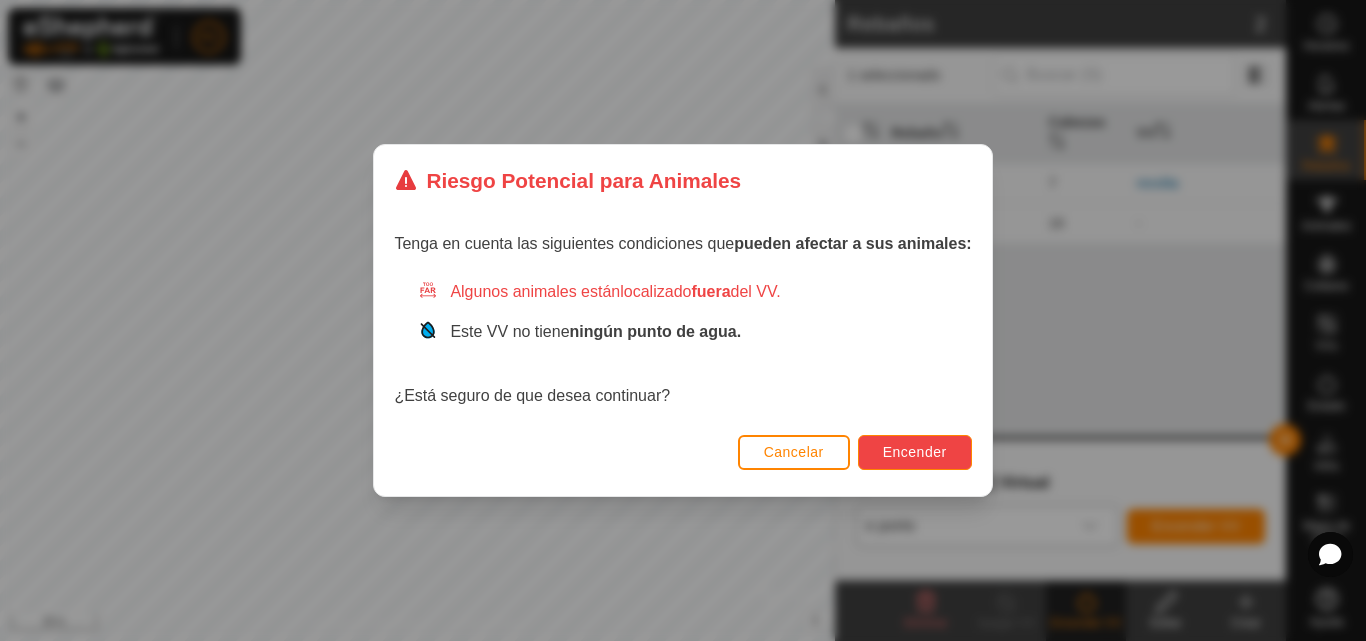 click on "Encender" at bounding box center (915, 452) 